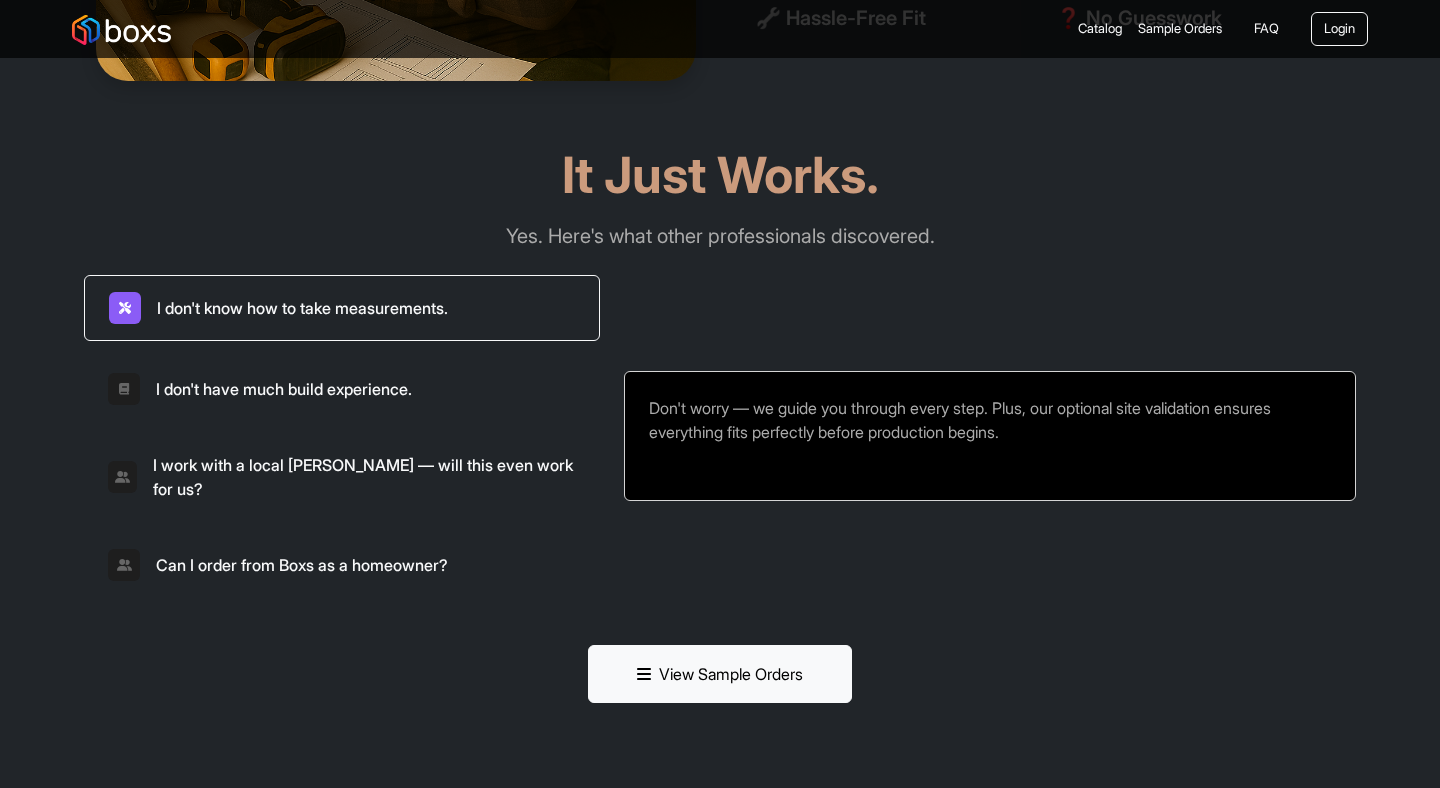 scroll, scrollTop: 5014, scrollLeft: 0, axis: vertical 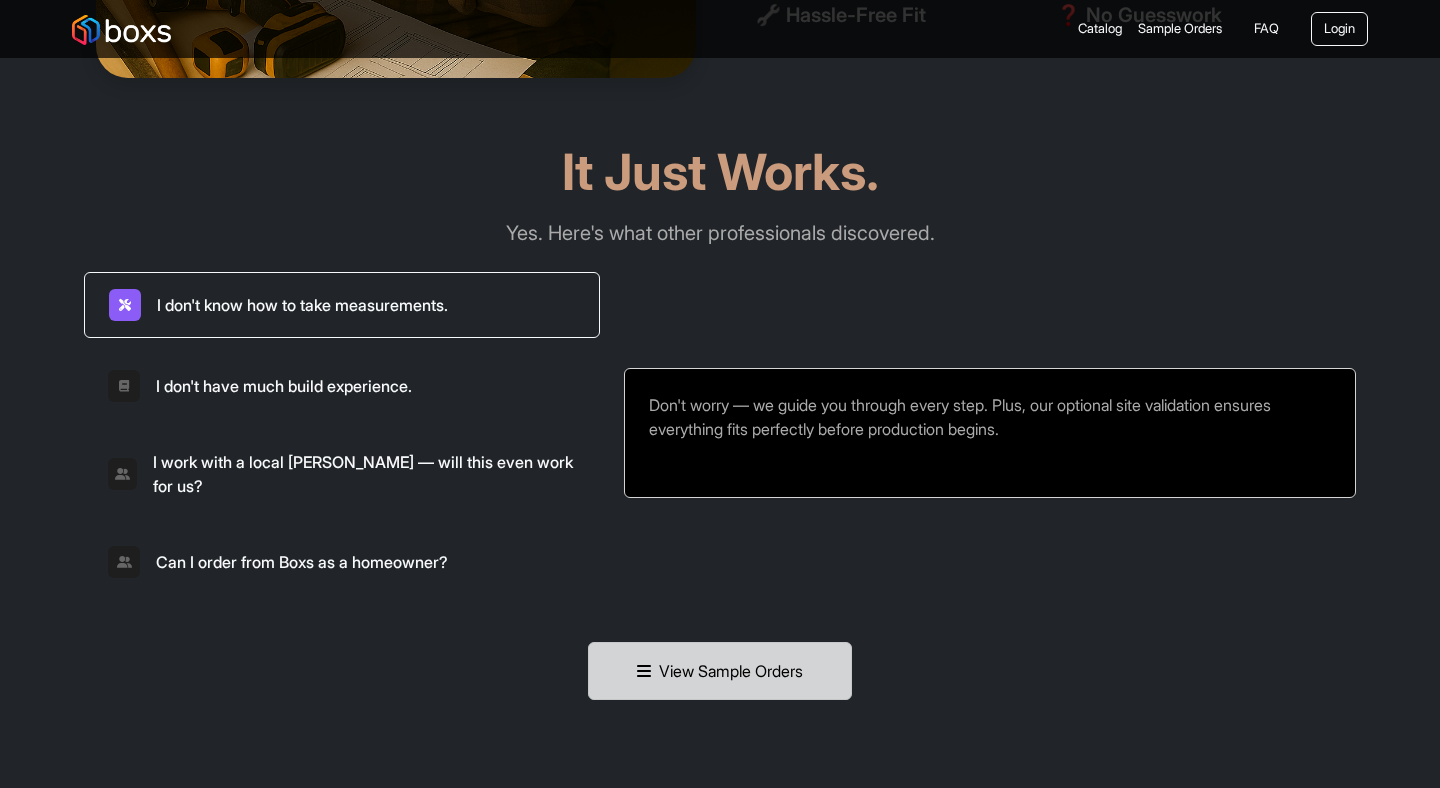 click on "View Sample Orders" at bounding box center (720, 671) 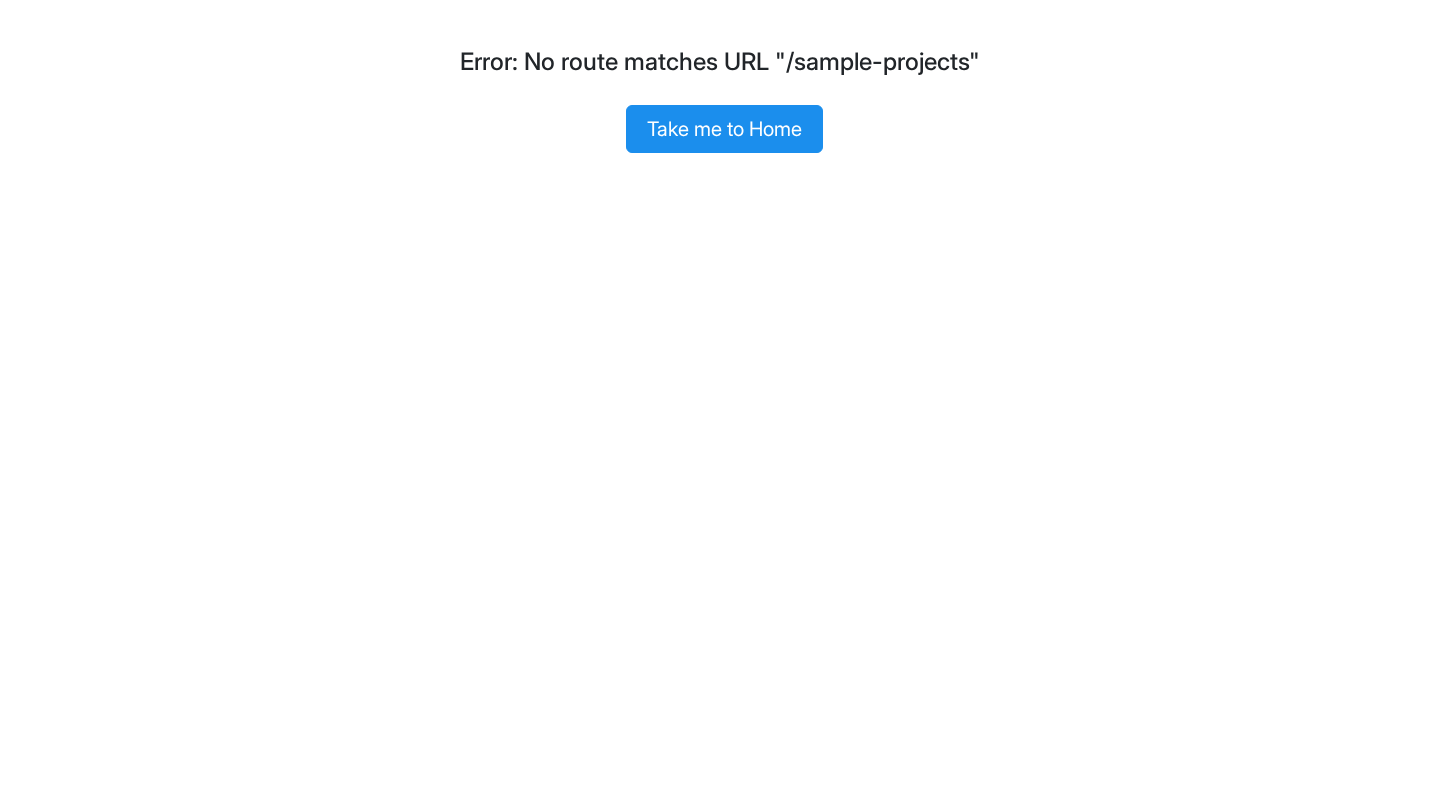 scroll, scrollTop: 0, scrollLeft: 0, axis: both 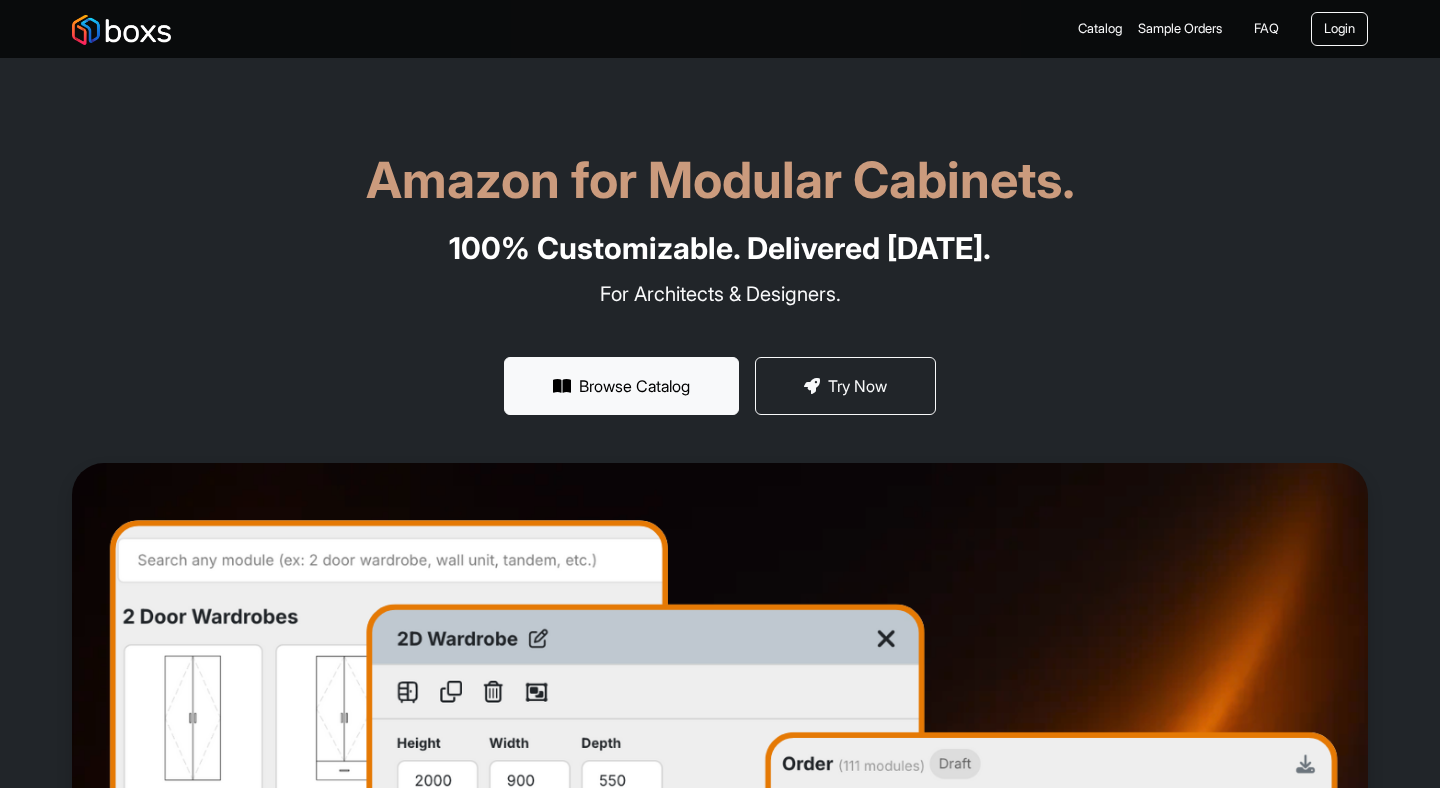 click on "Sample Orders" at bounding box center (1180, 29) 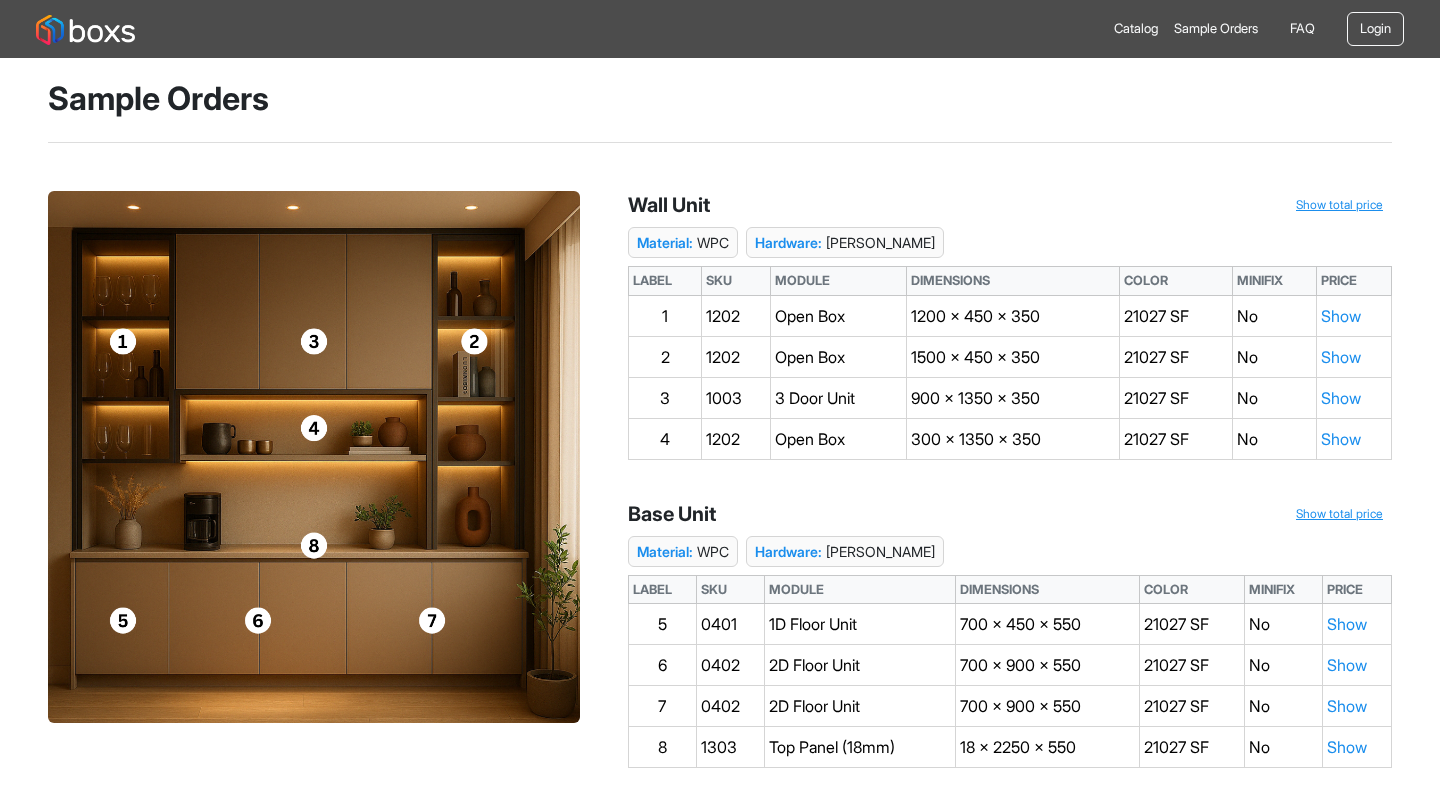 scroll, scrollTop: 0, scrollLeft: 0, axis: both 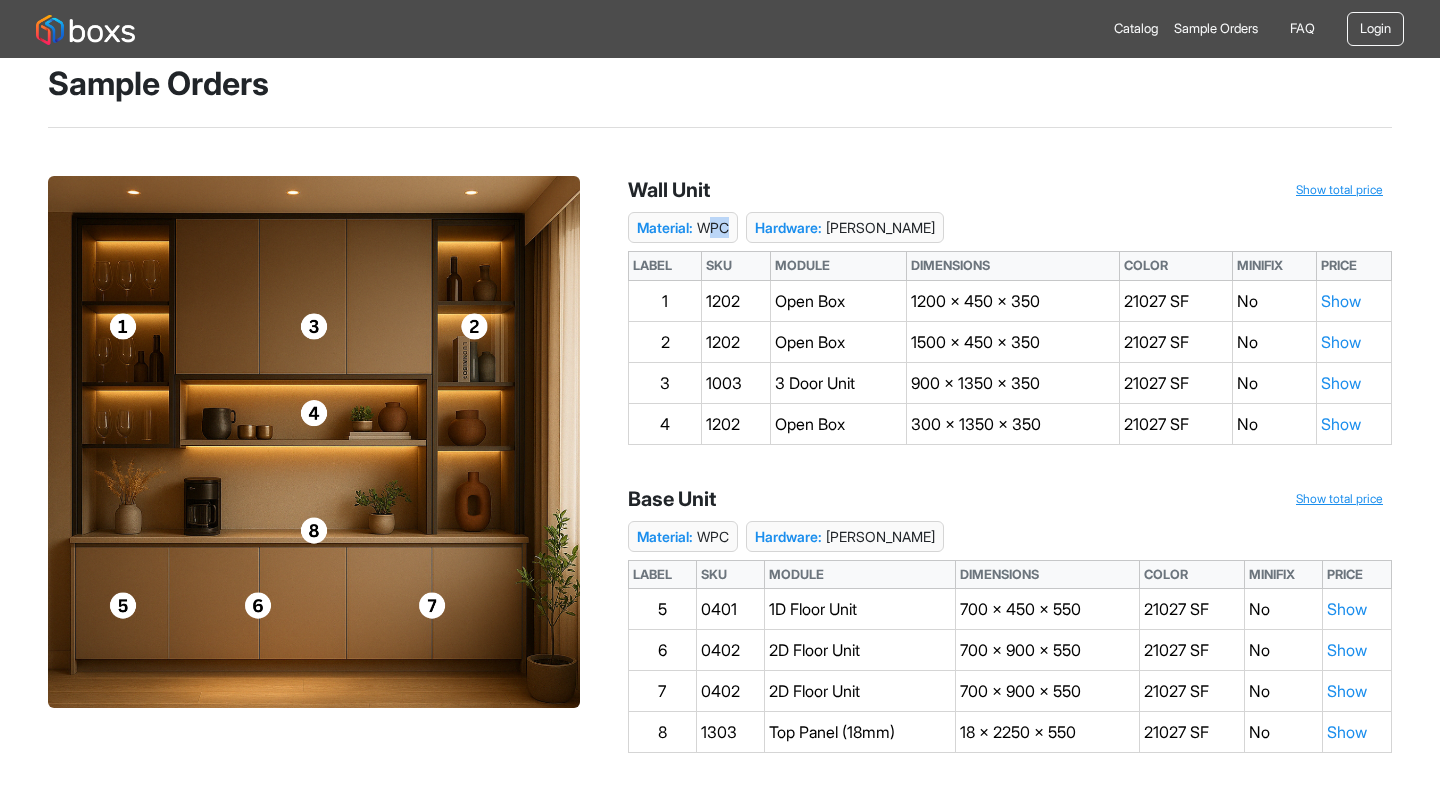drag, startPoint x: 694, startPoint y: 239, endPoint x: 714, endPoint y: 228, distance: 22.825424 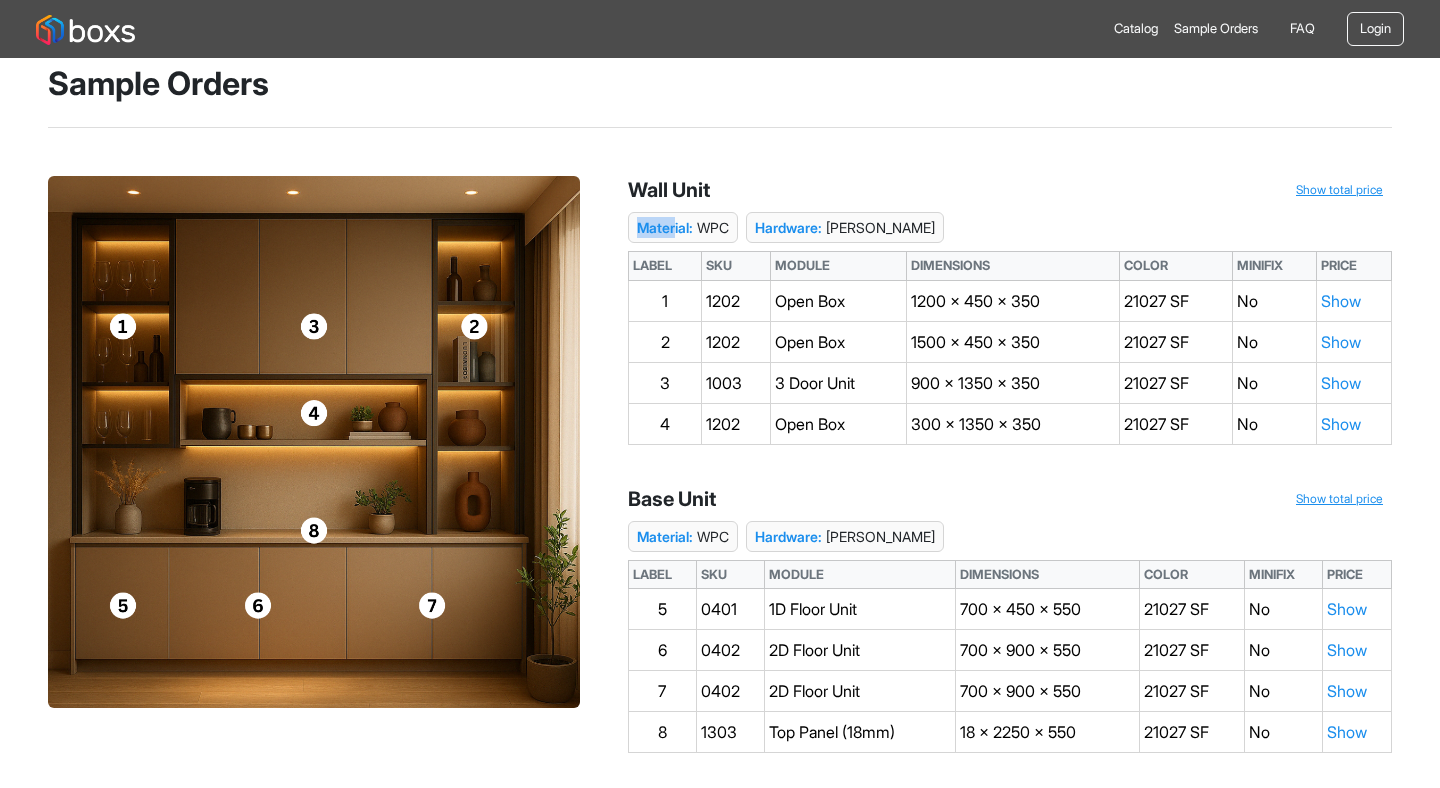 drag, startPoint x: 674, startPoint y: 227, endPoint x: 847, endPoint y: 179, distance: 179.5355 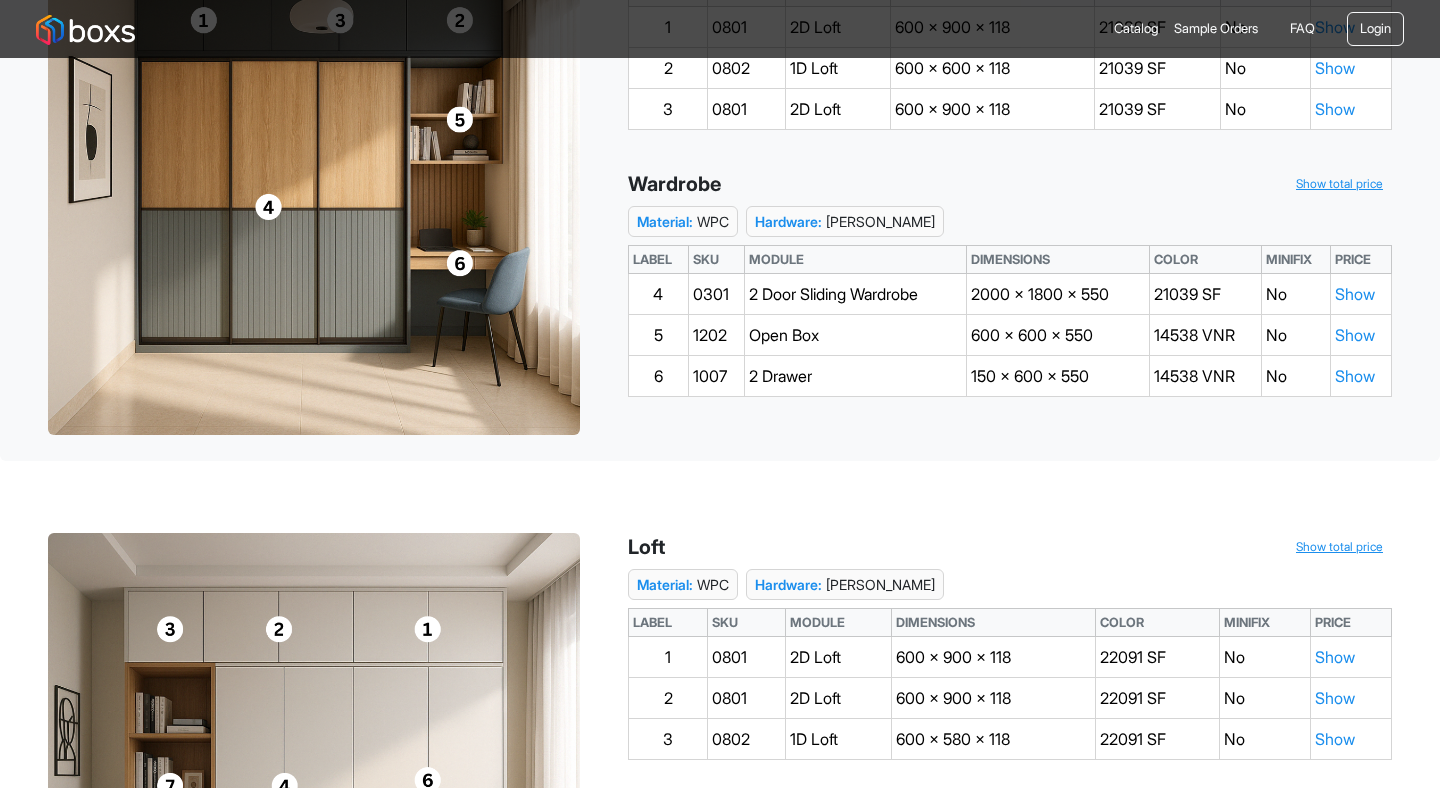 scroll, scrollTop: 314, scrollLeft: 0, axis: vertical 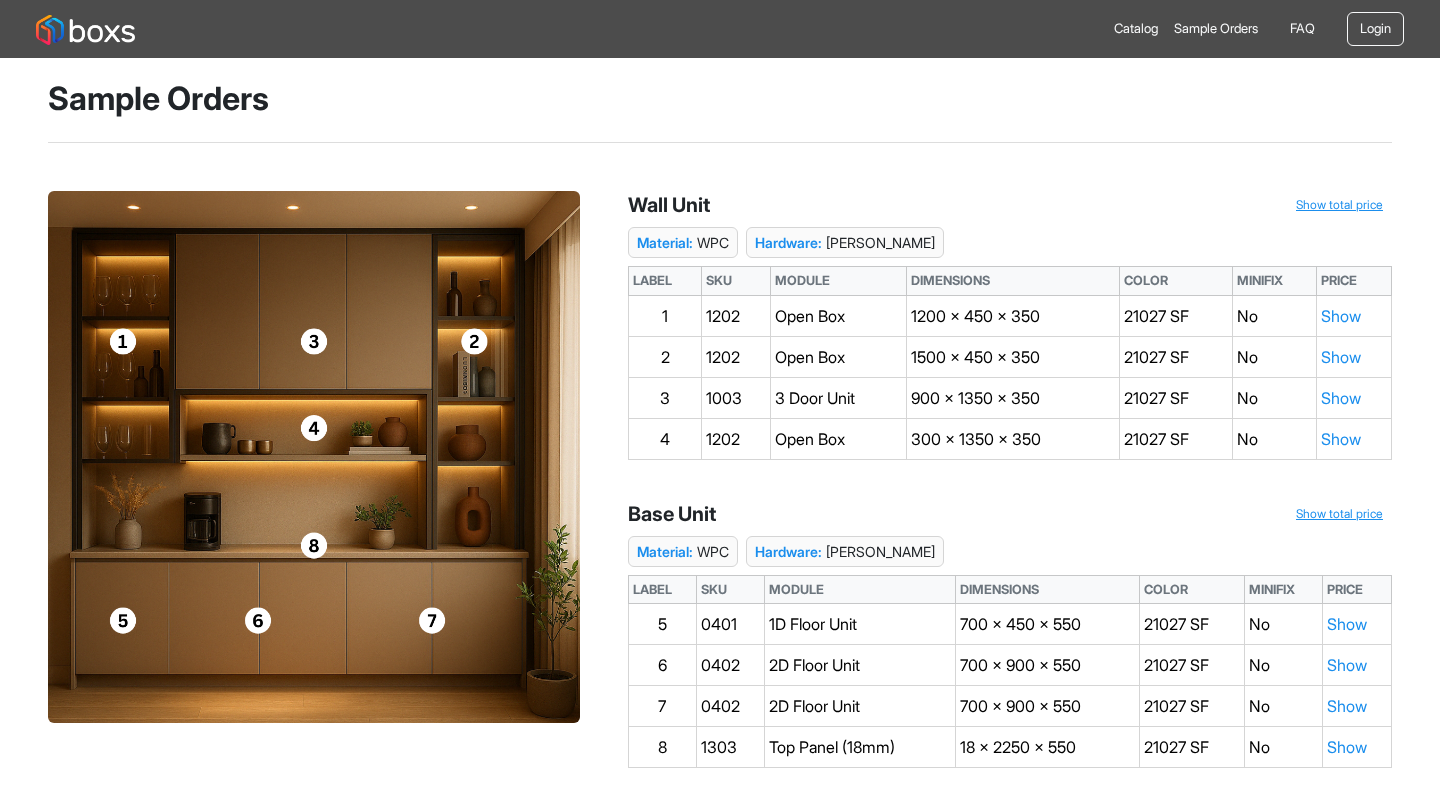 click on "Catalog" at bounding box center (1136, 29) 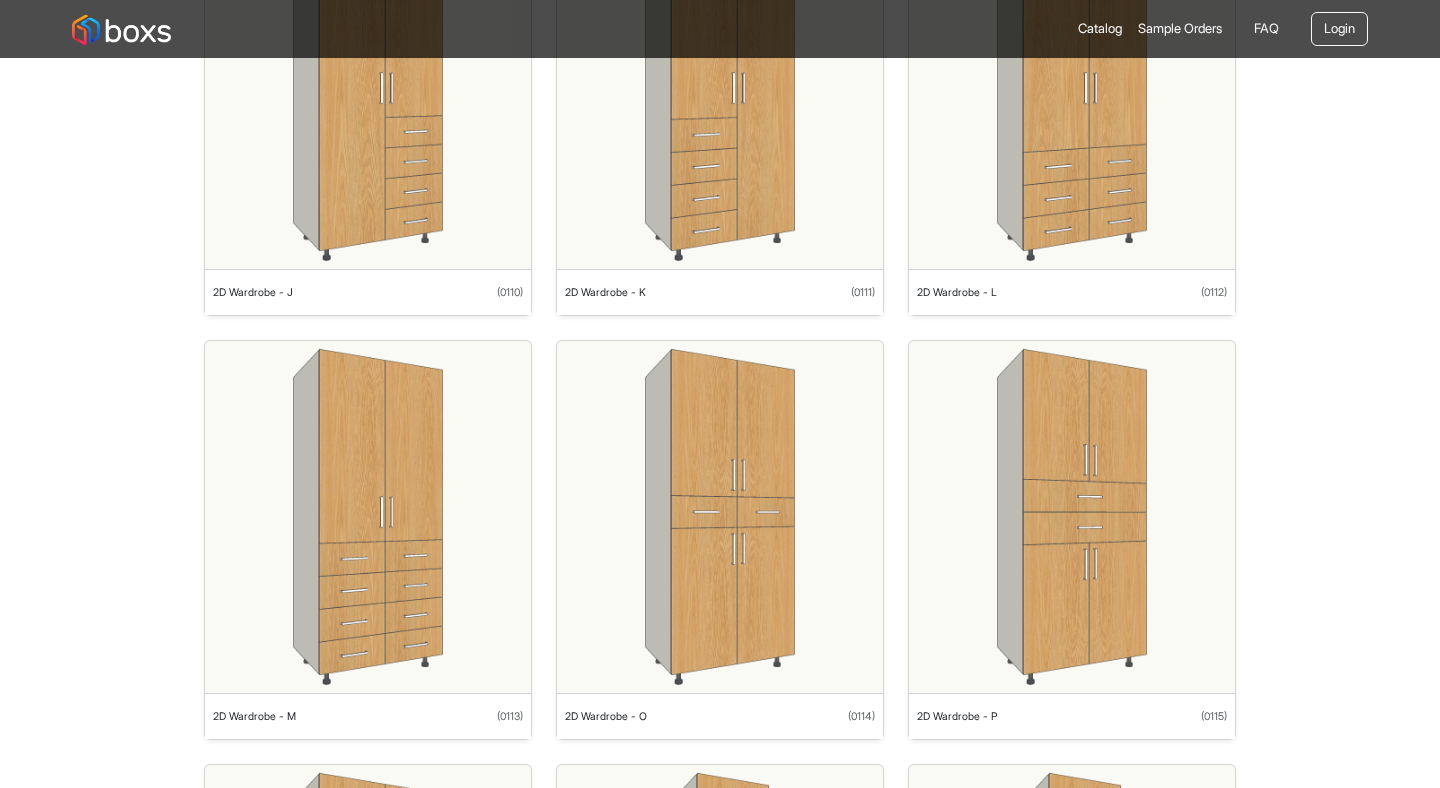 scroll, scrollTop: 0, scrollLeft: 0, axis: both 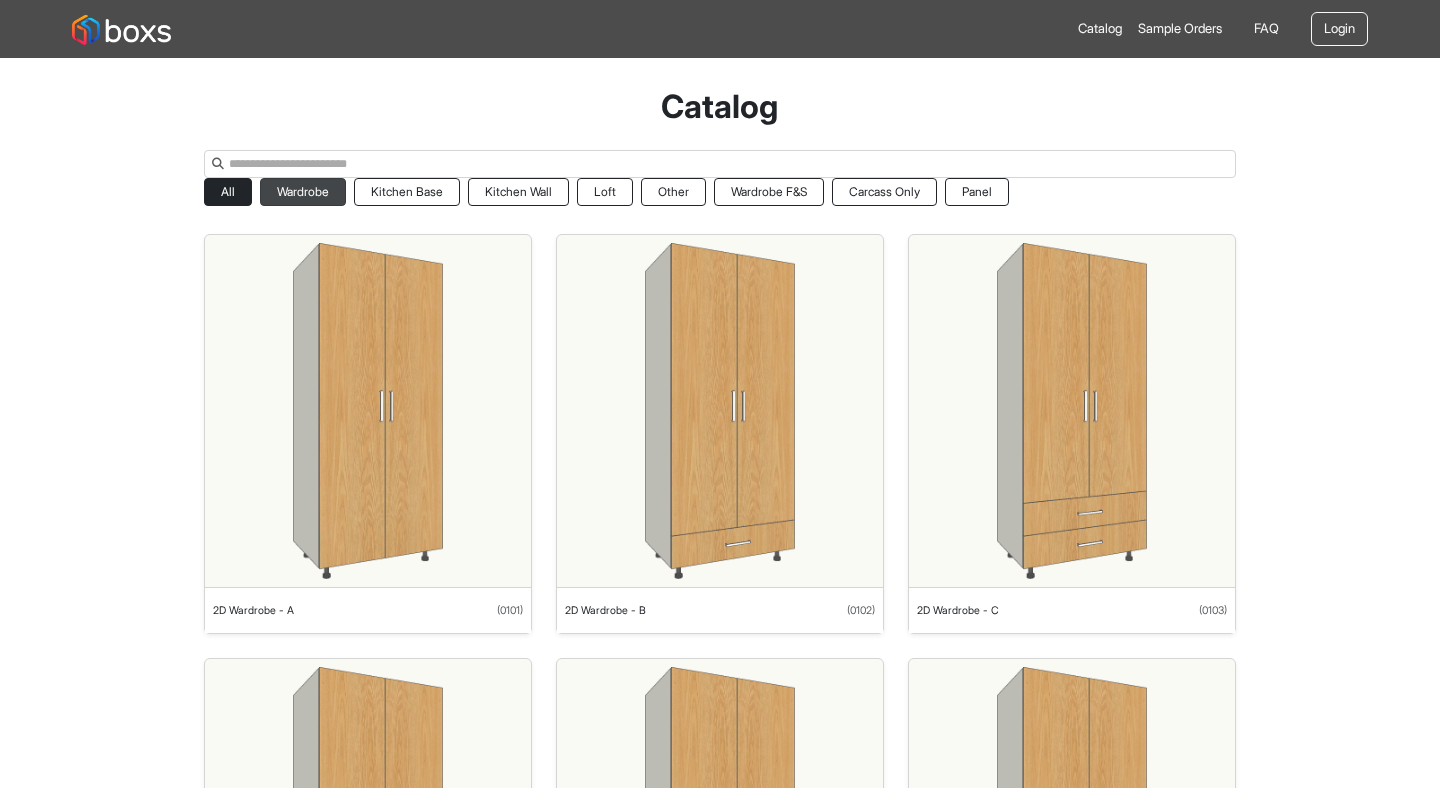 click on "Wardrobe" at bounding box center [303, 192] 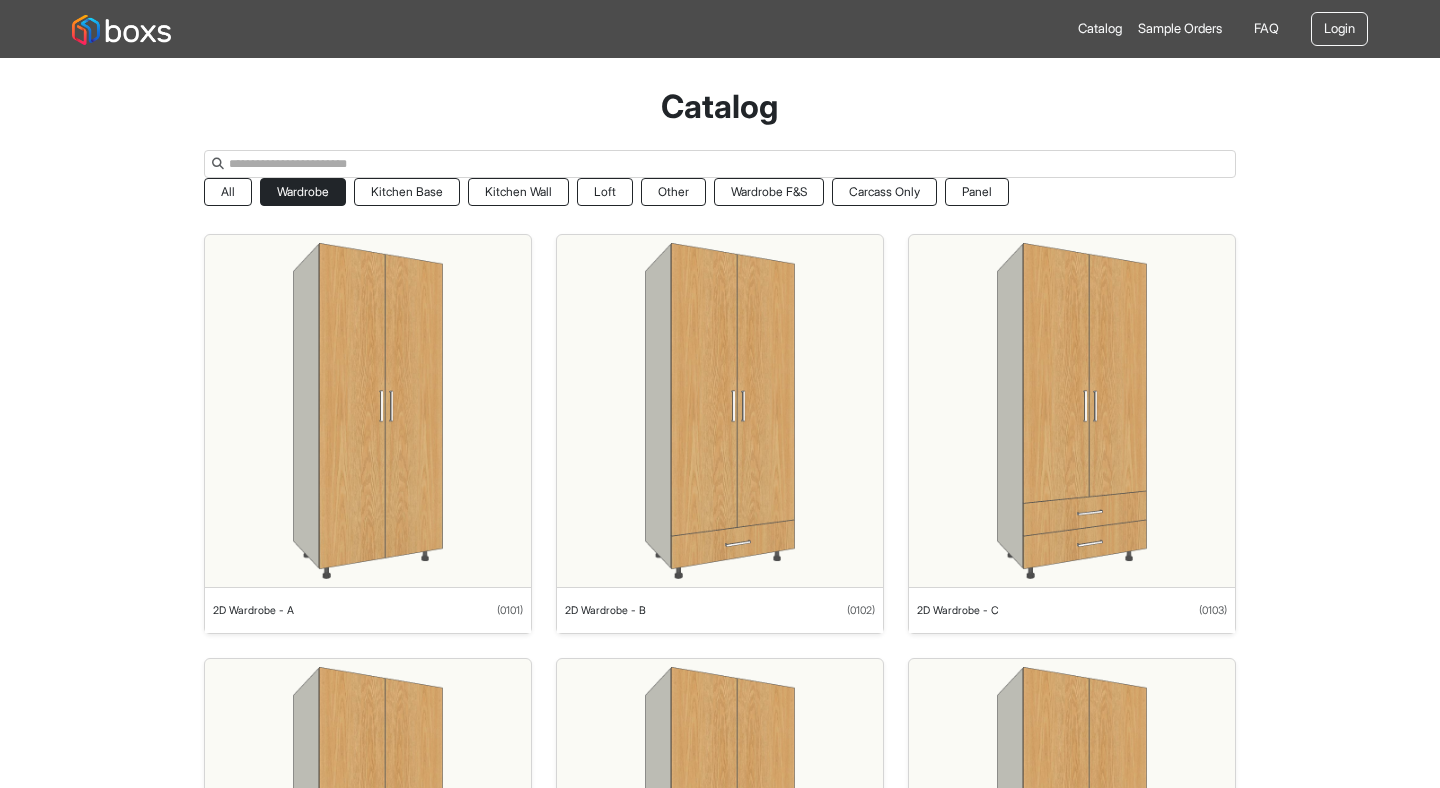 click at bounding box center [367, 411] 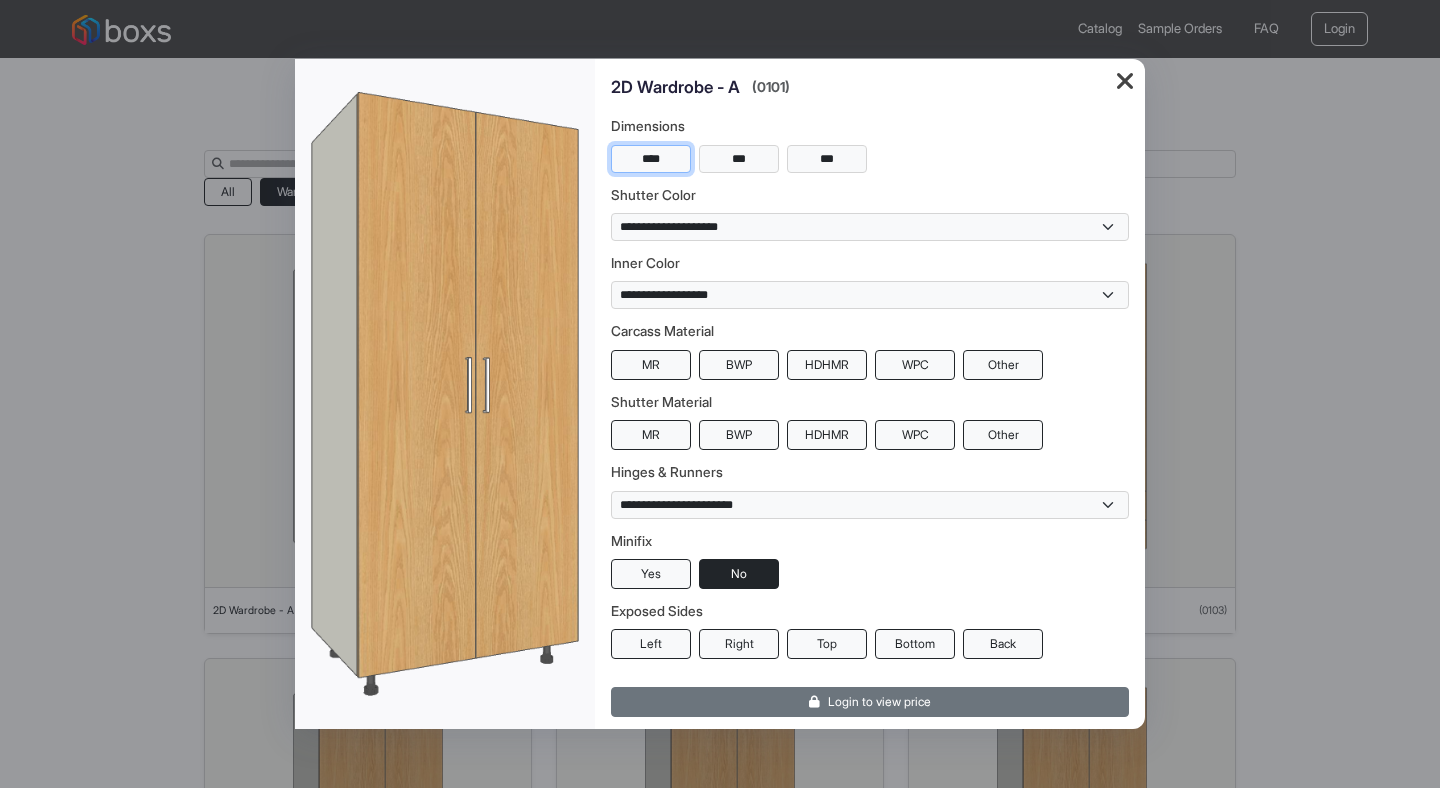 click on "****" at bounding box center [651, 159] 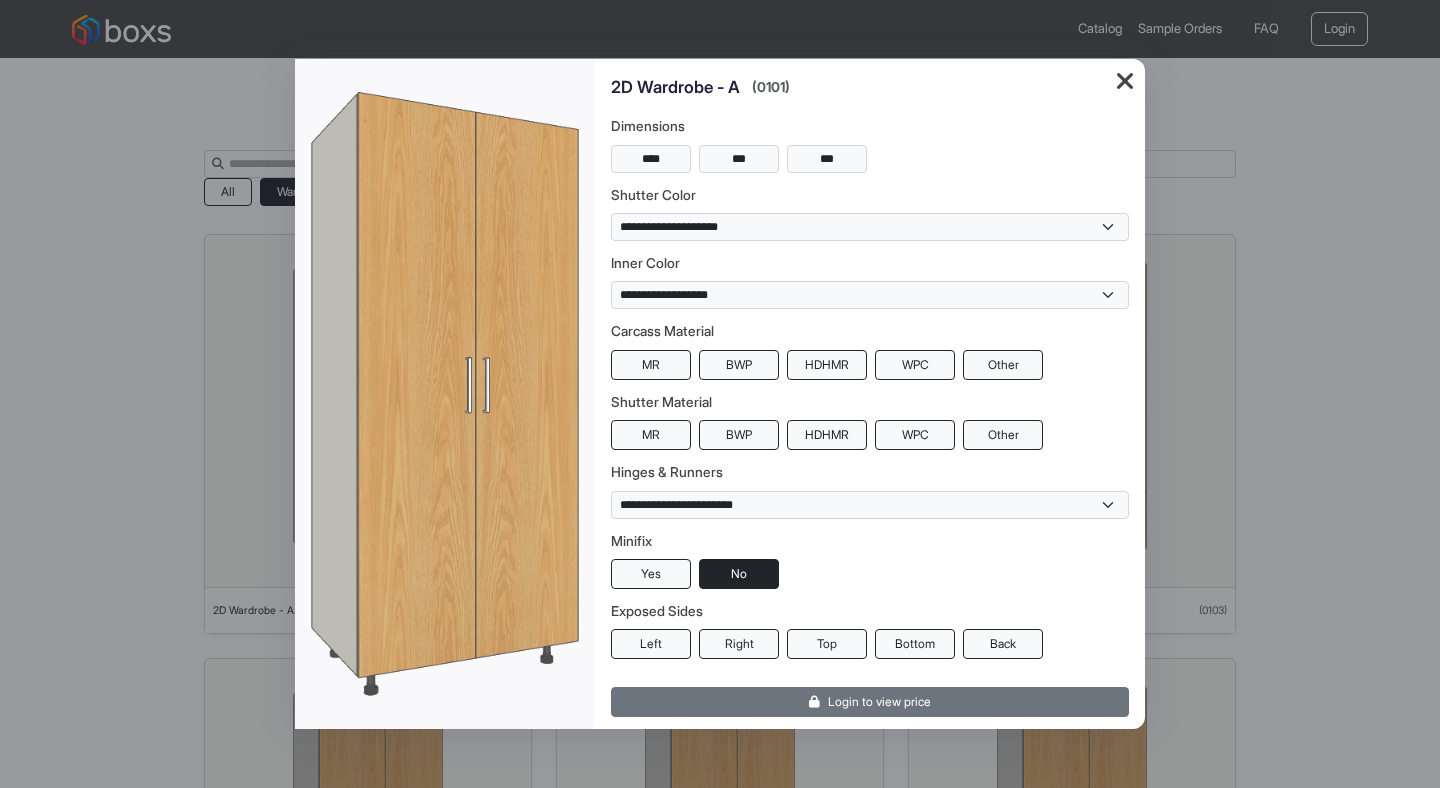 click at bounding box center (1125, 82) 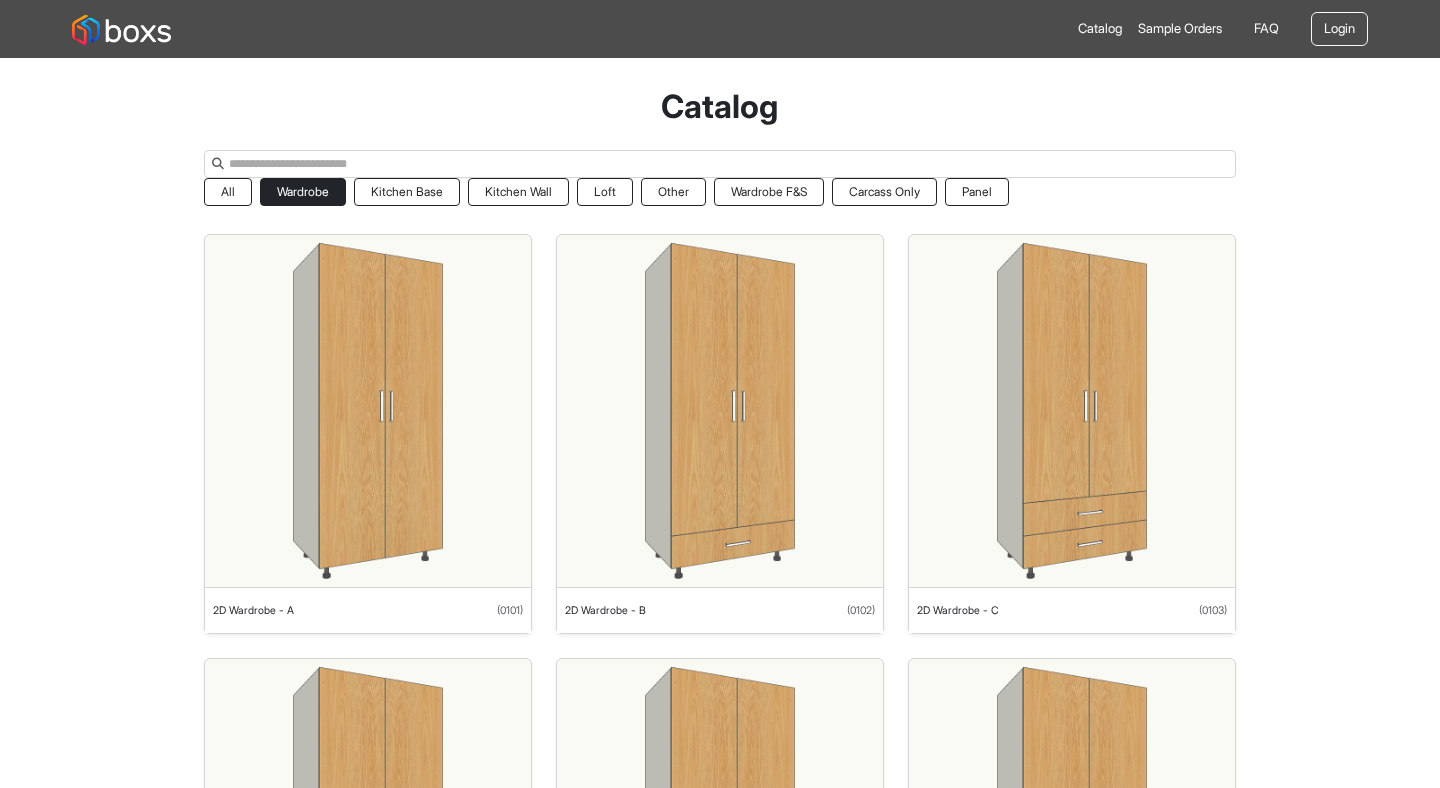 click on "Catalog All Wardrobe Kitchen Base Kitchen Wall Loft Other Wardrobe F&S Carcass Only Panel 2D Wardrobe - A ( 0101 ) 2D Wardrobe - B ( 0102 ) 2D Wardrobe - C ( 0103 ) 2D Wardrobe - D ( 0104 ) 2D Wardrobe - E ( 0105 ) 2D Wardrobe - F ( 0106 ) 2D Wardrobe - G ( 0107 ) 2D Wardrobe - H ( 0108 ) 2D Wardrobe - I ( 0109 ) 2D Wardrobe - J ( 0110 ) 2D Wardrobe - K ( 0111 ) 2D Wardrobe - L ( 0112 ) 2D Wardrobe - M ( 0113 ) 2D Wardrobe - O ( 0114 ) 2D Wardrobe - P ( 0115 ) 2D Wardrobe - Q ( 0116 ) 1D Wardrobe - A ( 0201 ) 1D Wardrobe - B ( 0202 ) 1D Wardrobe - C ( 0203 ) 1D Wardrobe - D ( 0204 ) 1D Wardrobe - E ( 0205 ) 1D Wardrobe - F ( 0206 ) 1D Wardrobe - G ( 0207 ) 2 Door Sliding Wardrobe ( 0301 ) 3 Door Sliding Wardrobe ( 0302 )" at bounding box center [720, 2045] 